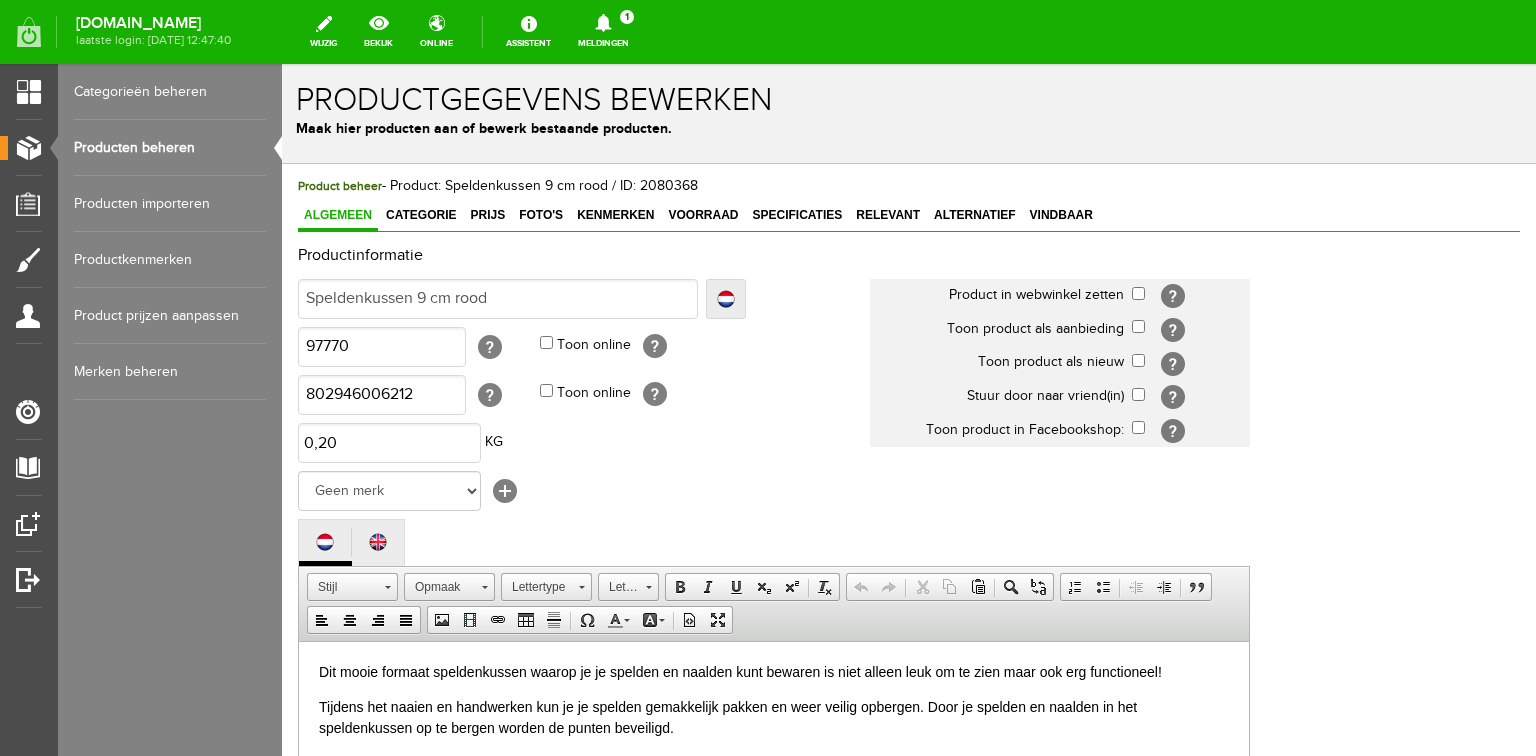 scroll, scrollTop: 0, scrollLeft: 0, axis: both 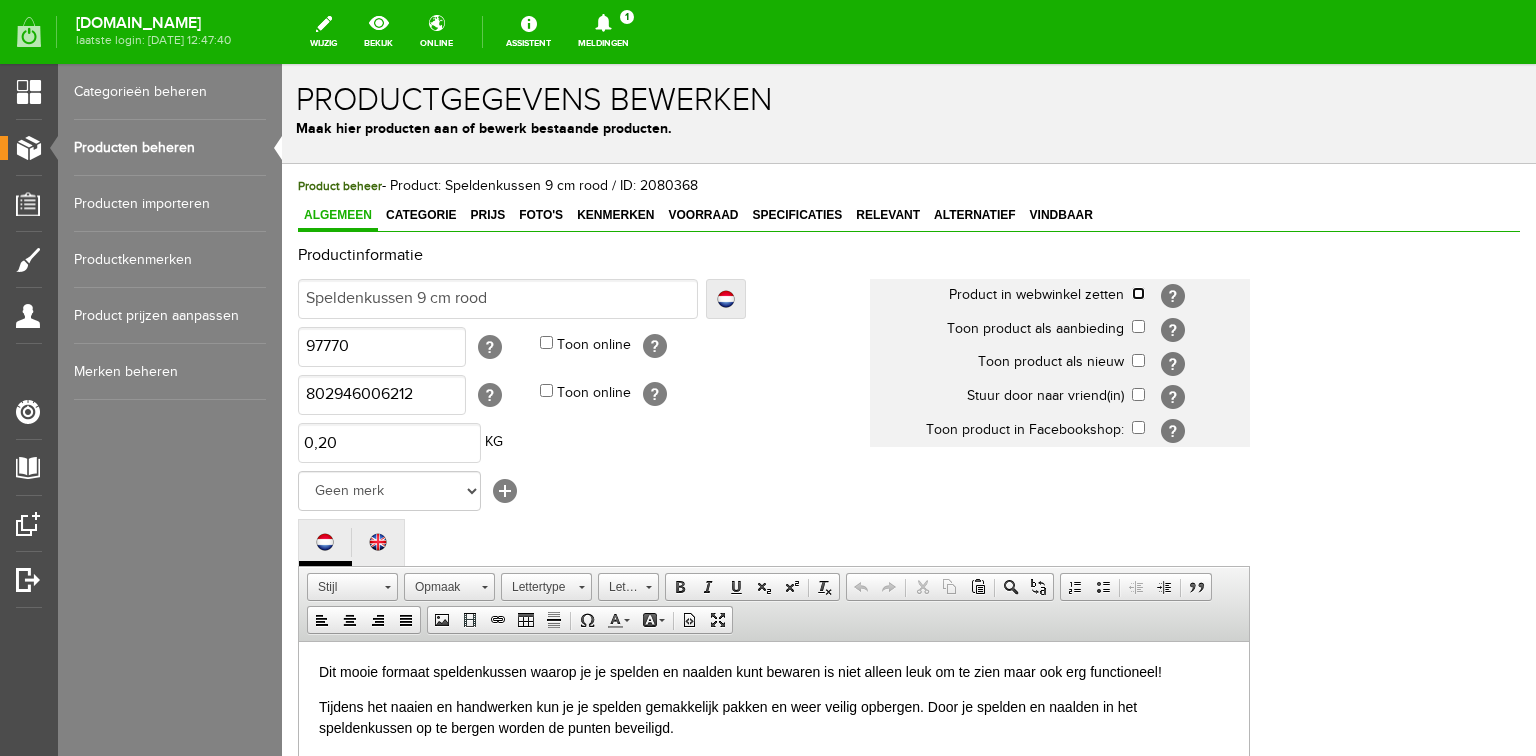 click at bounding box center (1138, 293) 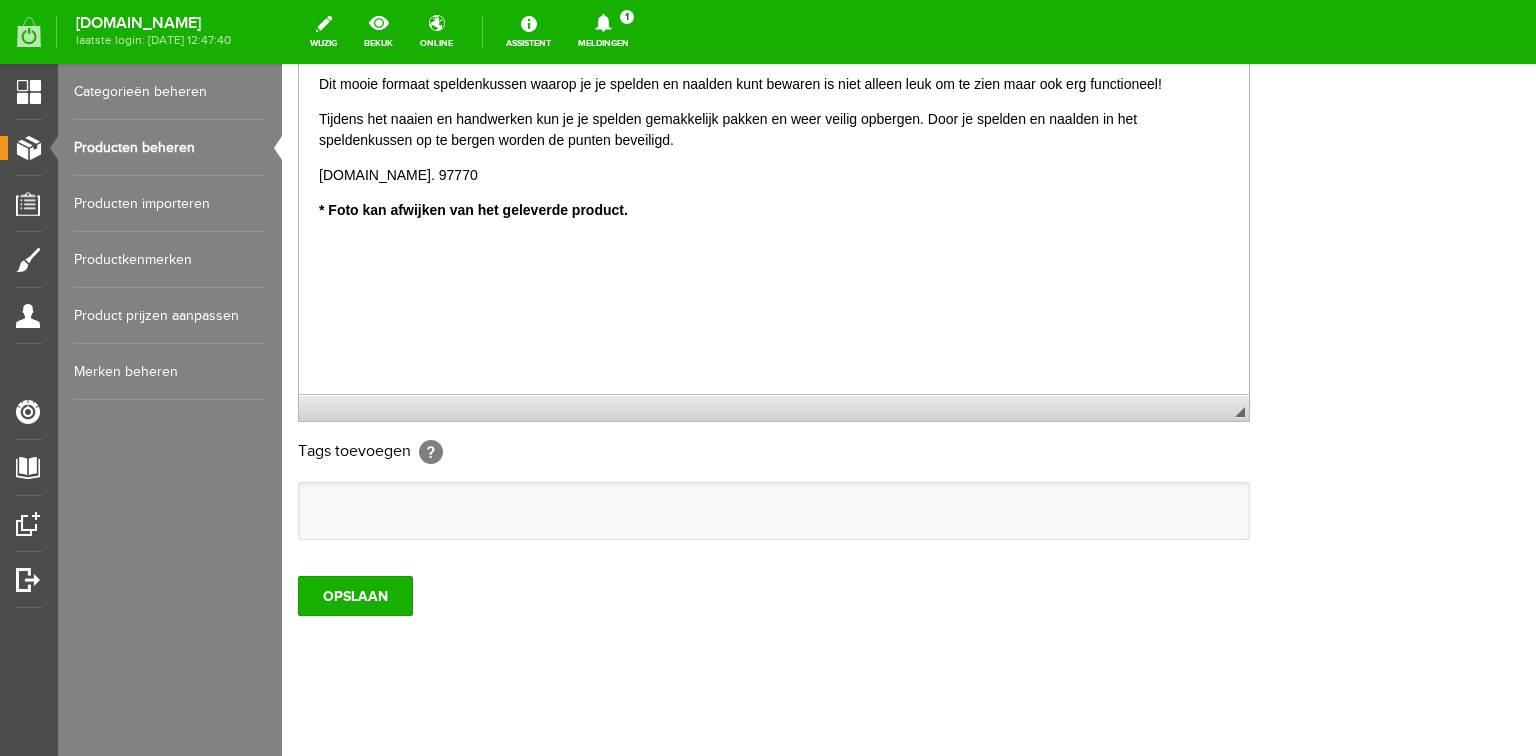 scroll, scrollTop: 592, scrollLeft: 0, axis: vertical 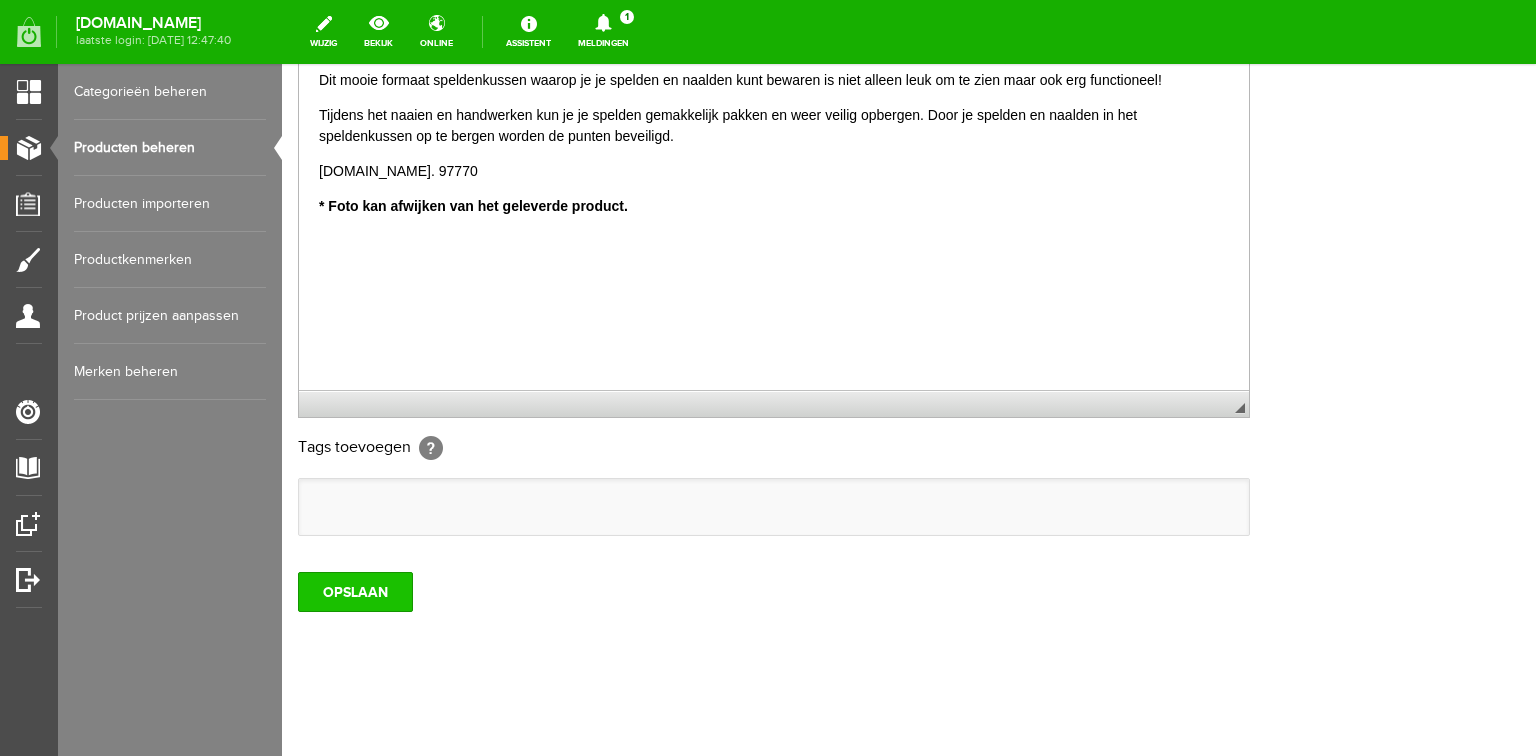click on "OPSLAAN" at bounding box center (355, 592) 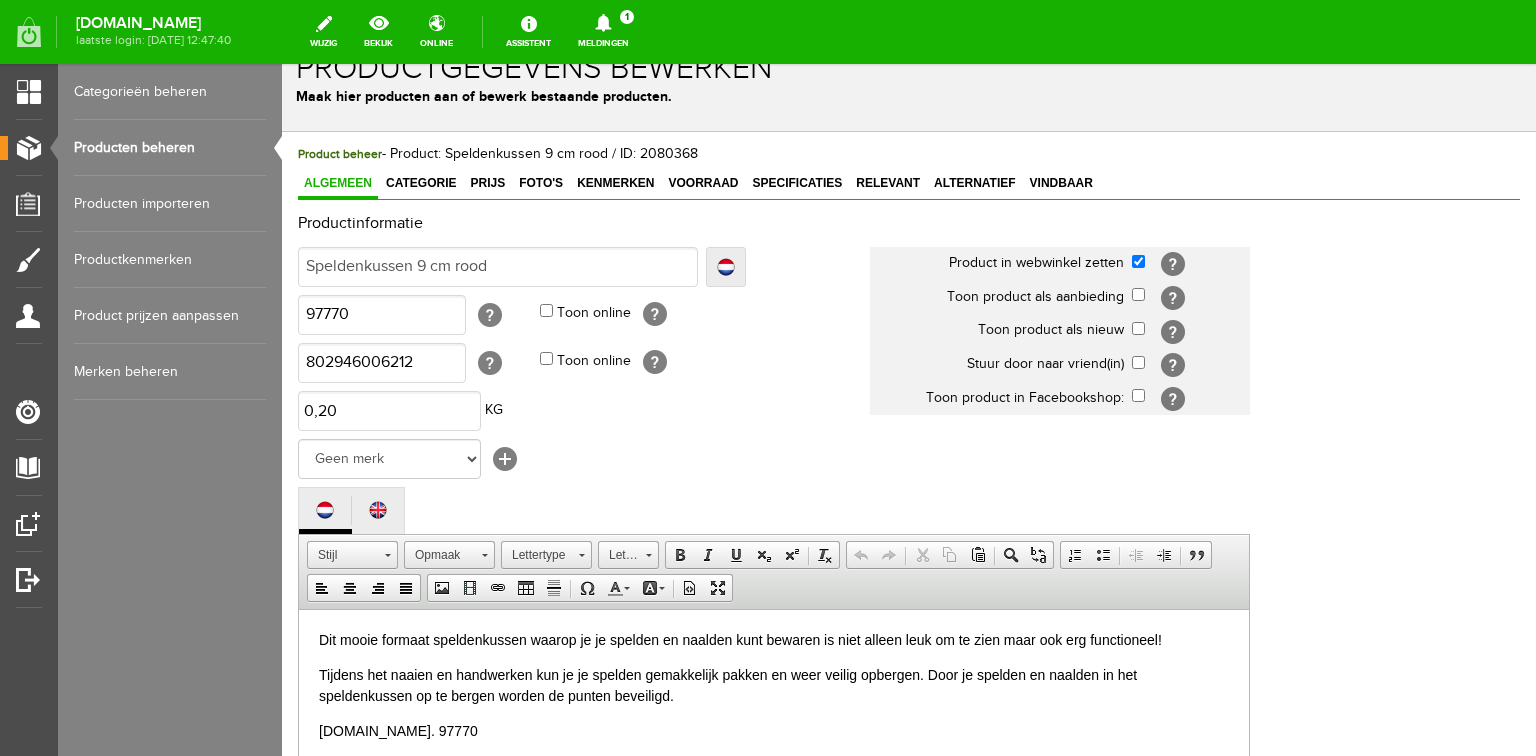 scroll, scrollTop: 0, scrollLeft: 0, axis: both 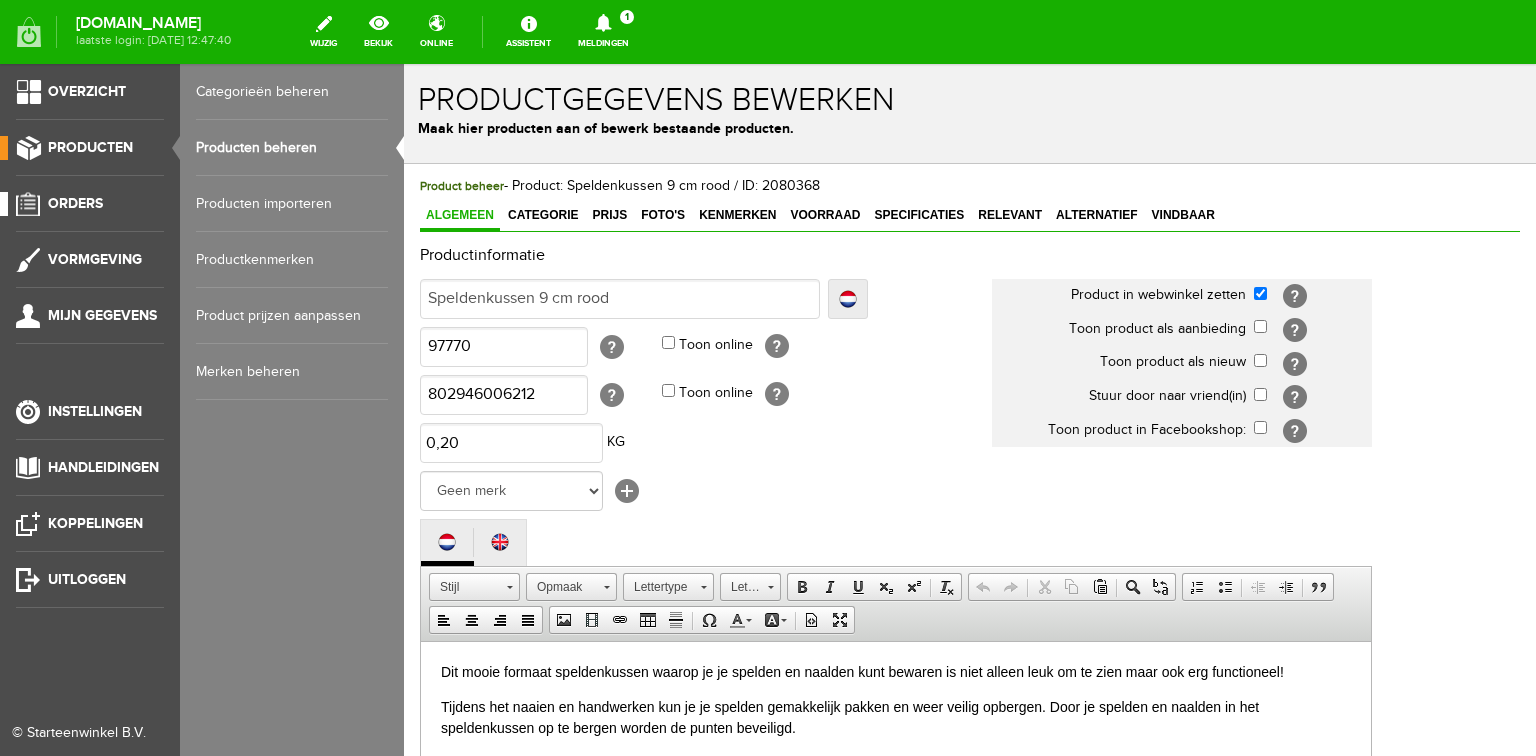 click on "Orders" at bounding box center [75, 203] 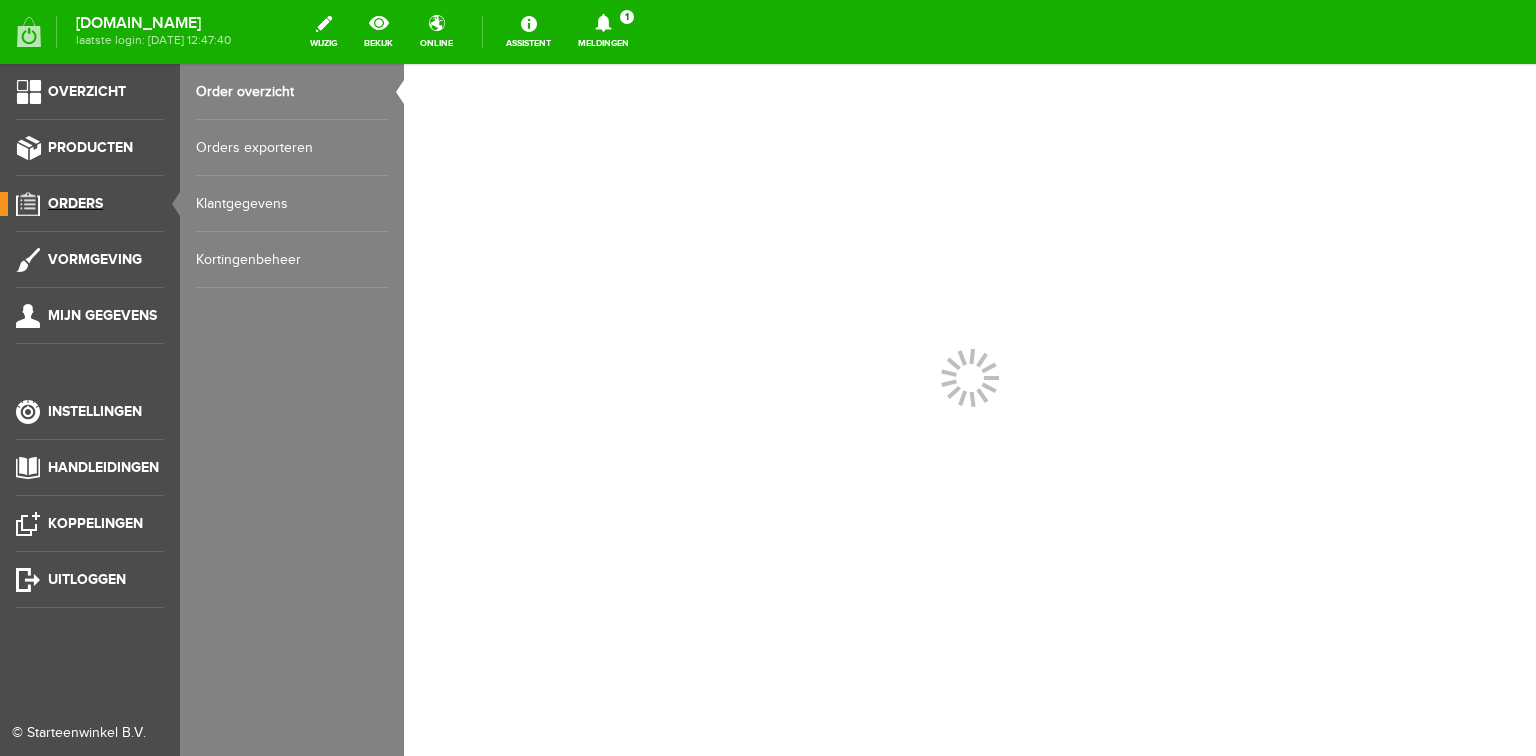 scroll, scrollTop: 0, scrollLeft: 0, axis: both 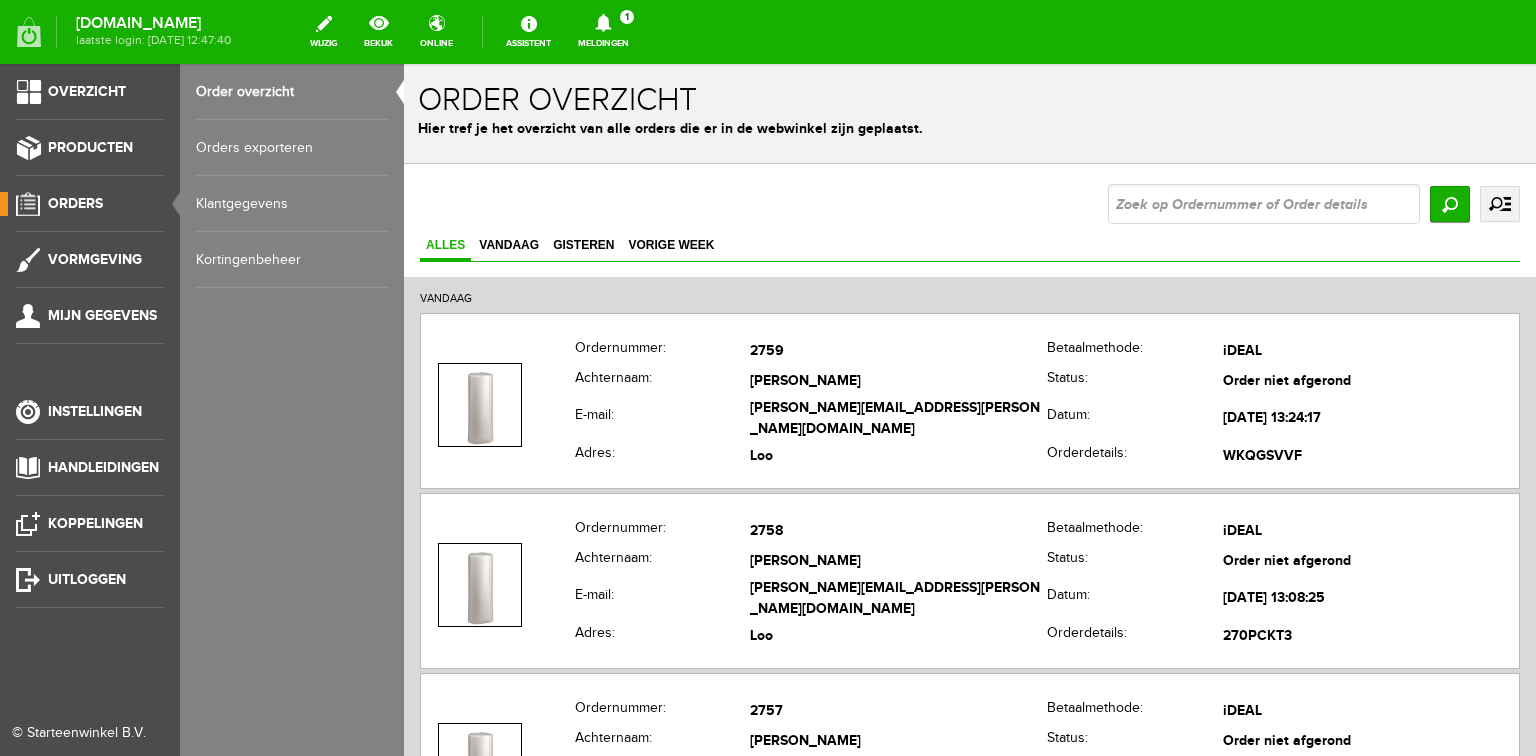 click on "Order overzicht" at bounding box center (292, 92) 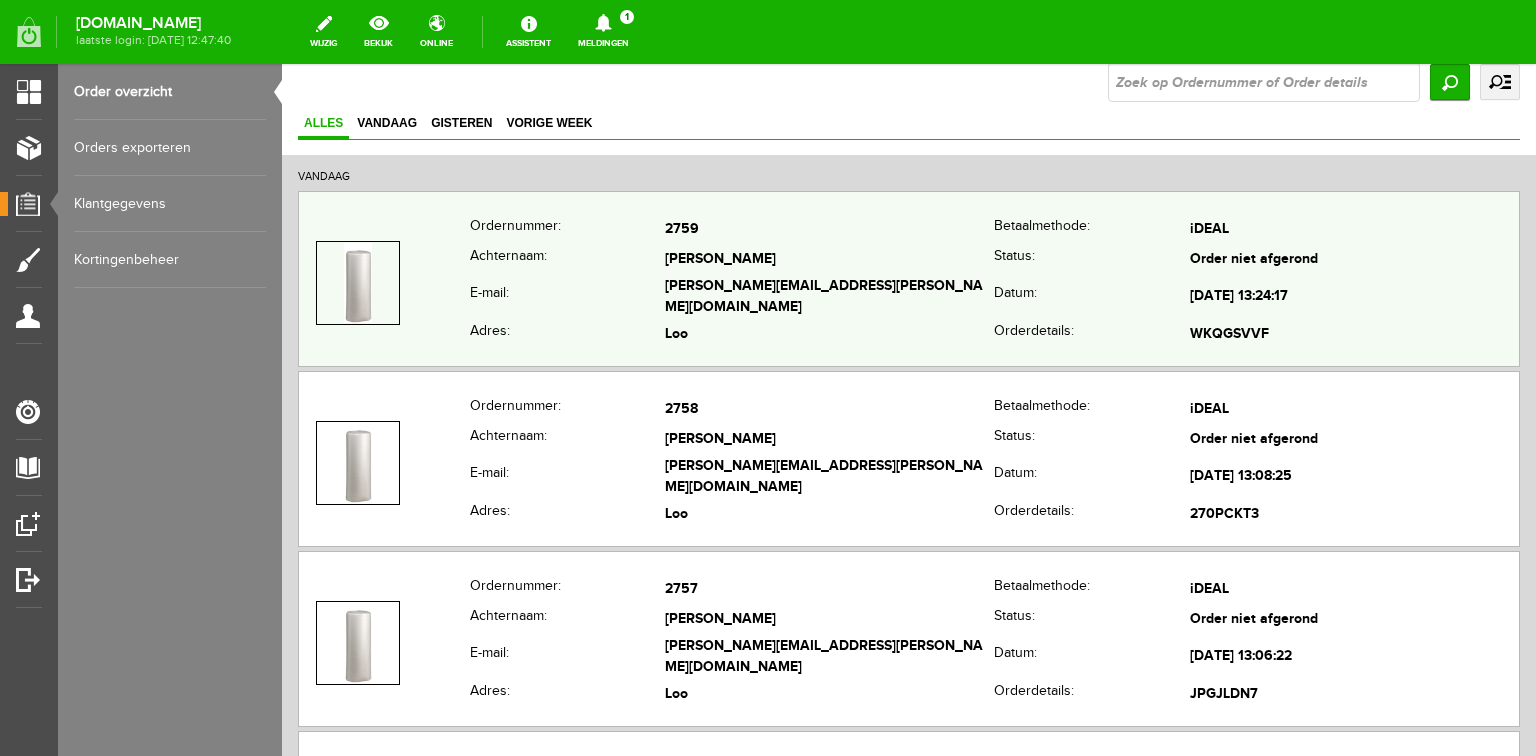 scroll, scrollTop: 80, scrollLeft: 0, axis: vertical 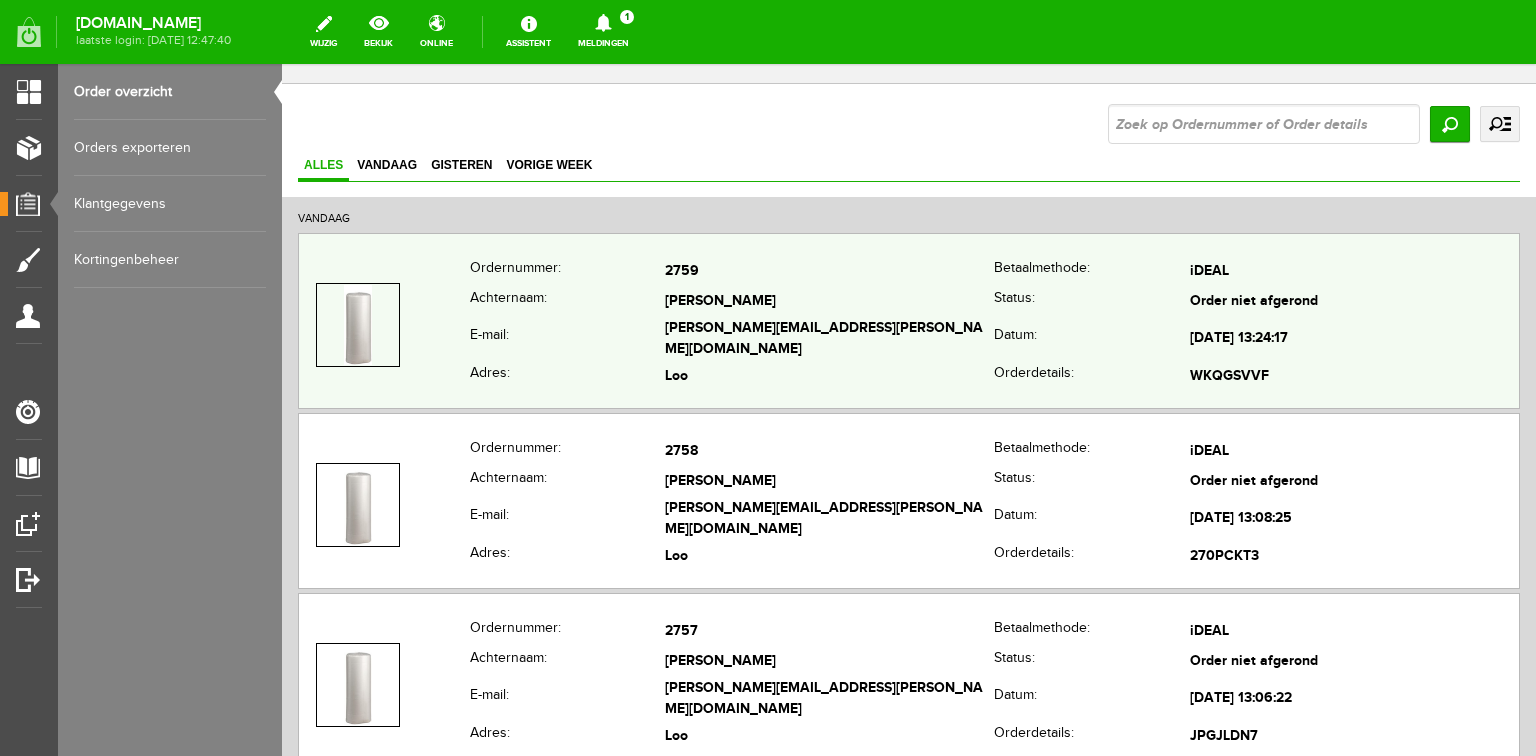 click on "Adres:" at bounding box center [567, 377] 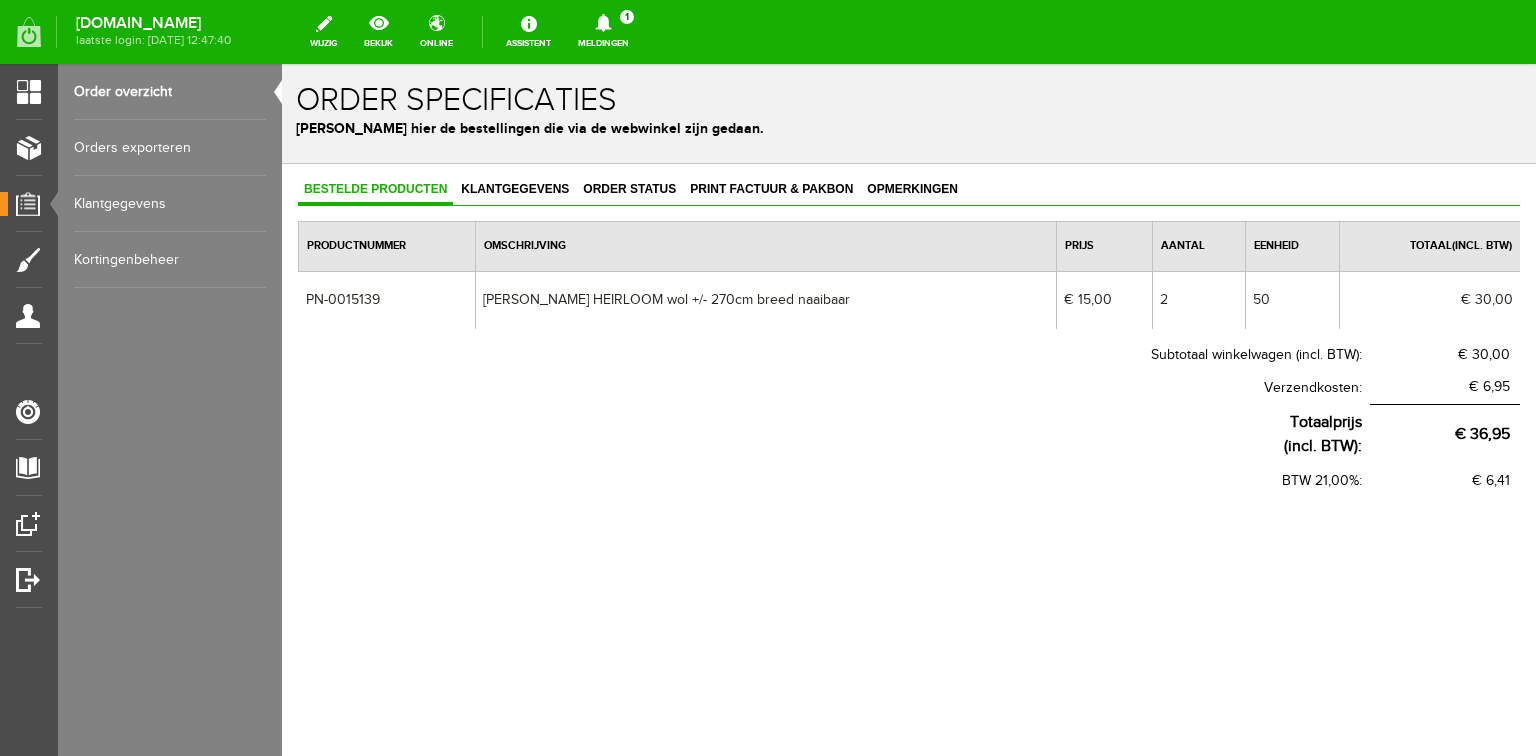 scroll, scrollTop: 0, scrollLeft: 0, axis: both 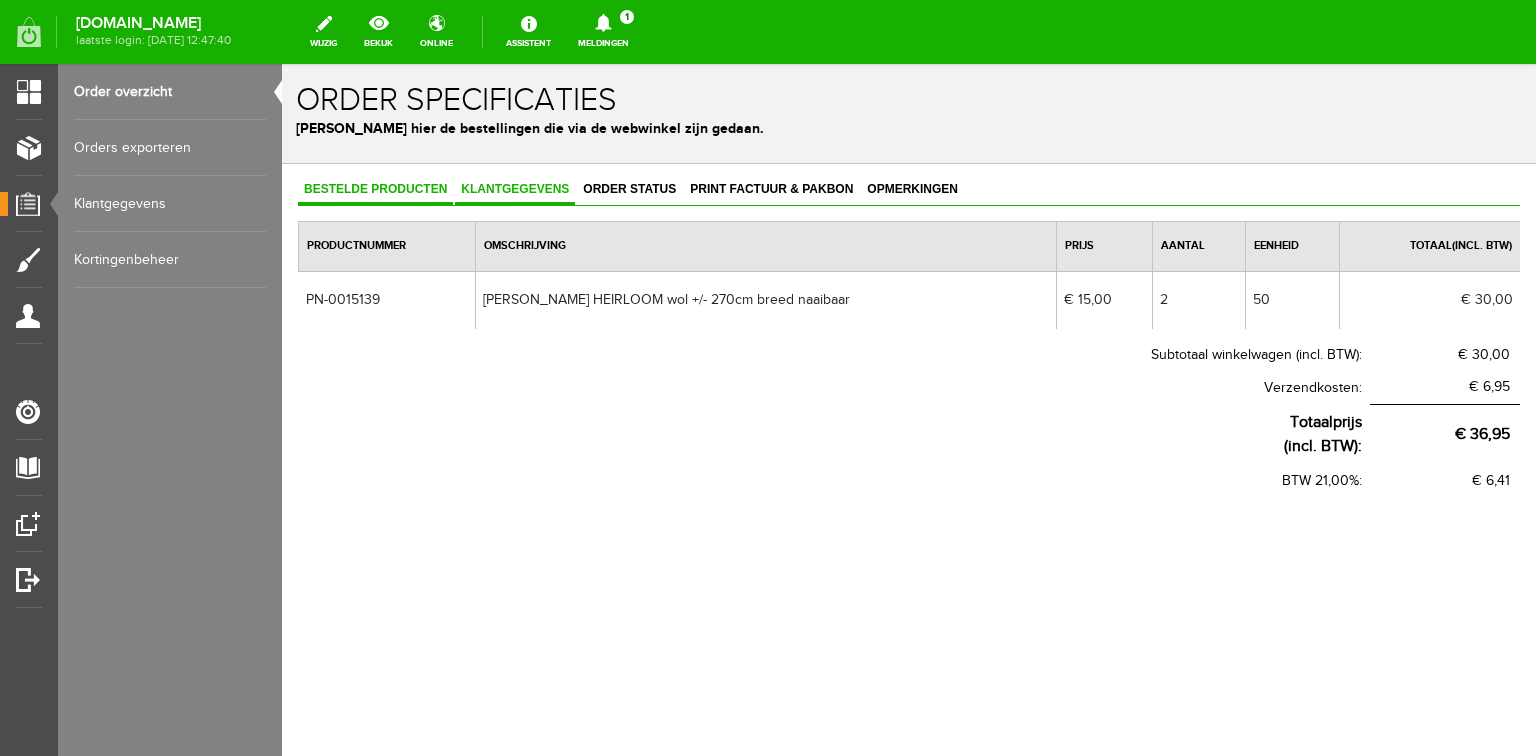 click on "Klantgegevens" at bounding box center [515, 190] 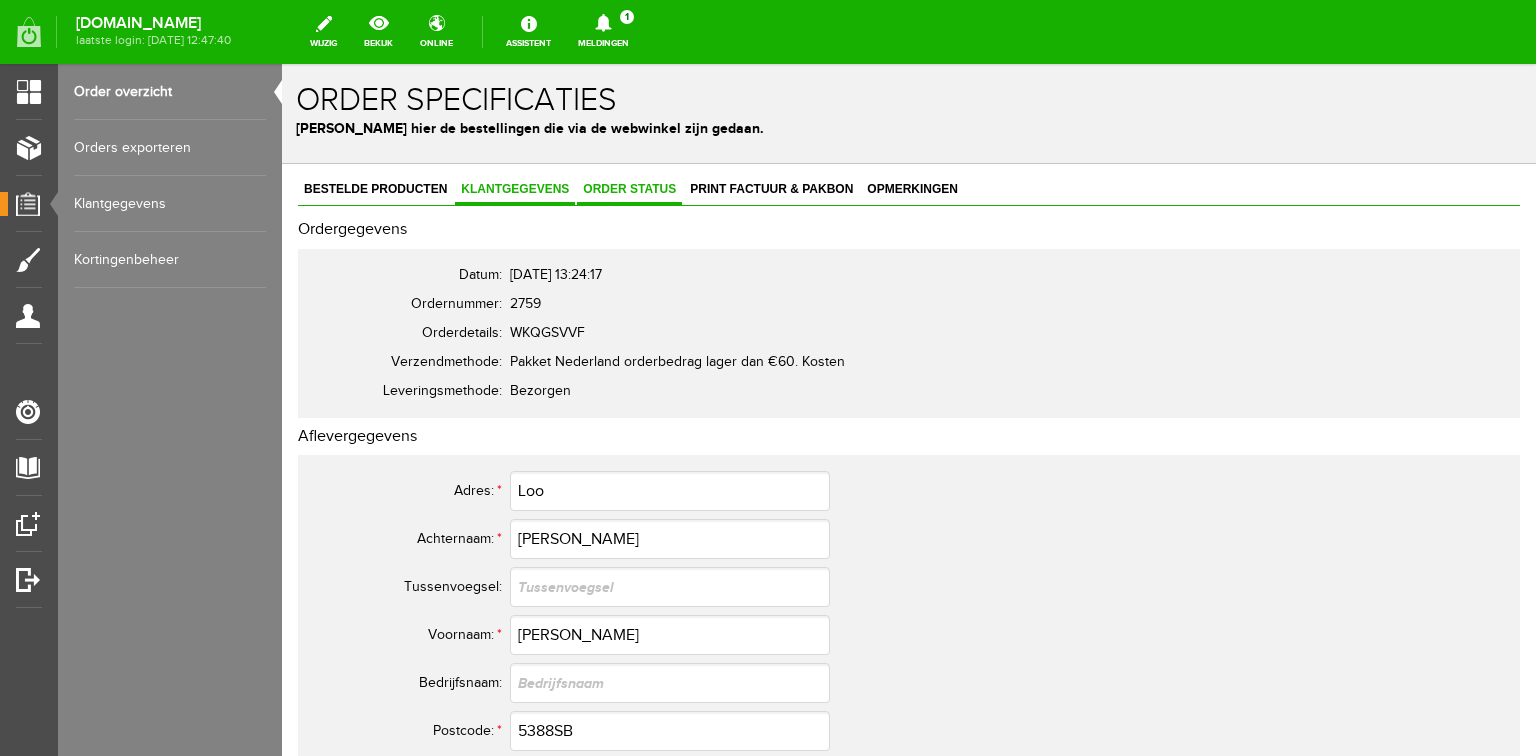 click on "Order status" at bounding box center [629, 189] 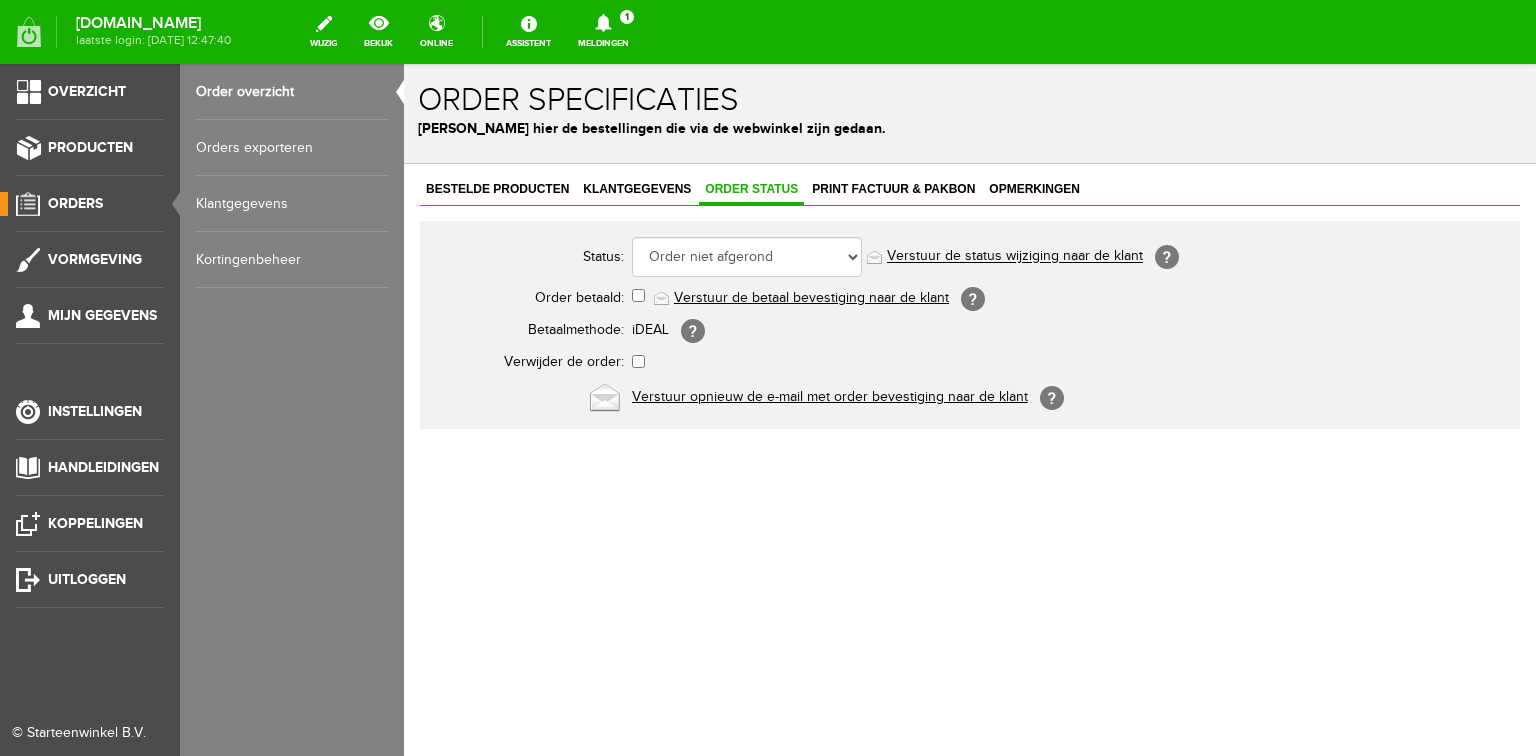 click on "Order overzicht" at bounding box center [292, 92] 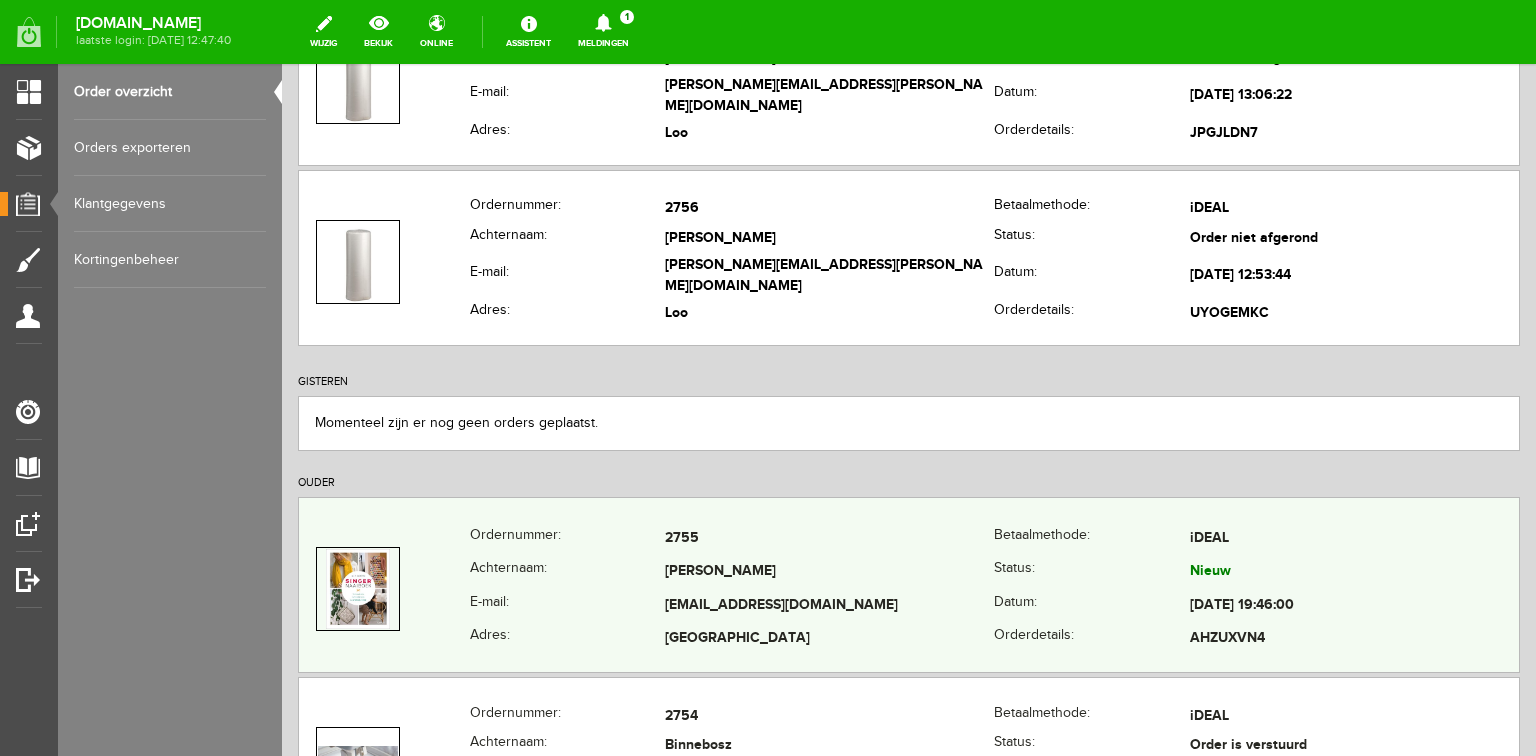 scroll, scrollTop: 720, scrollLeft: 0, axis: vertical 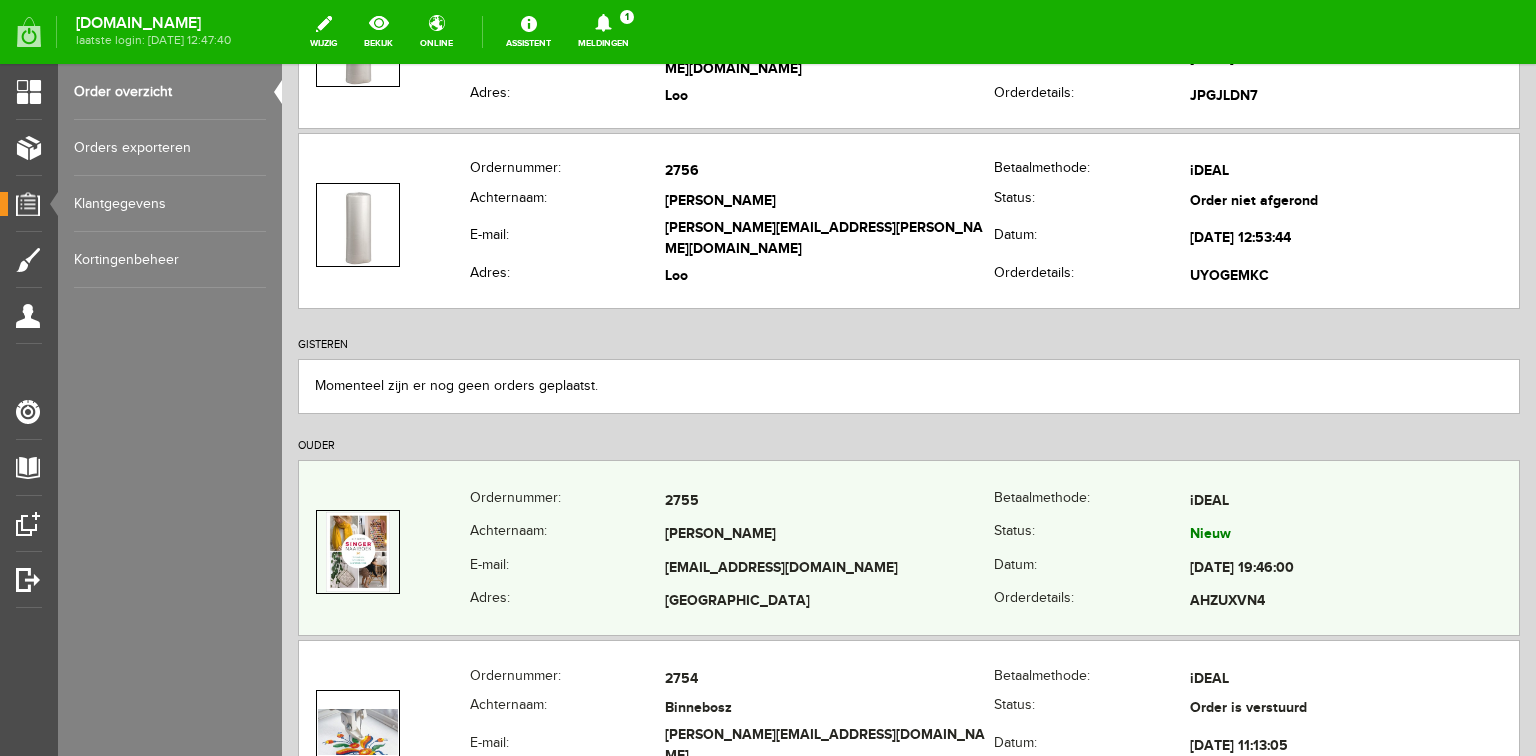 click on "Achternaam:" at bounding box center [567, 536] 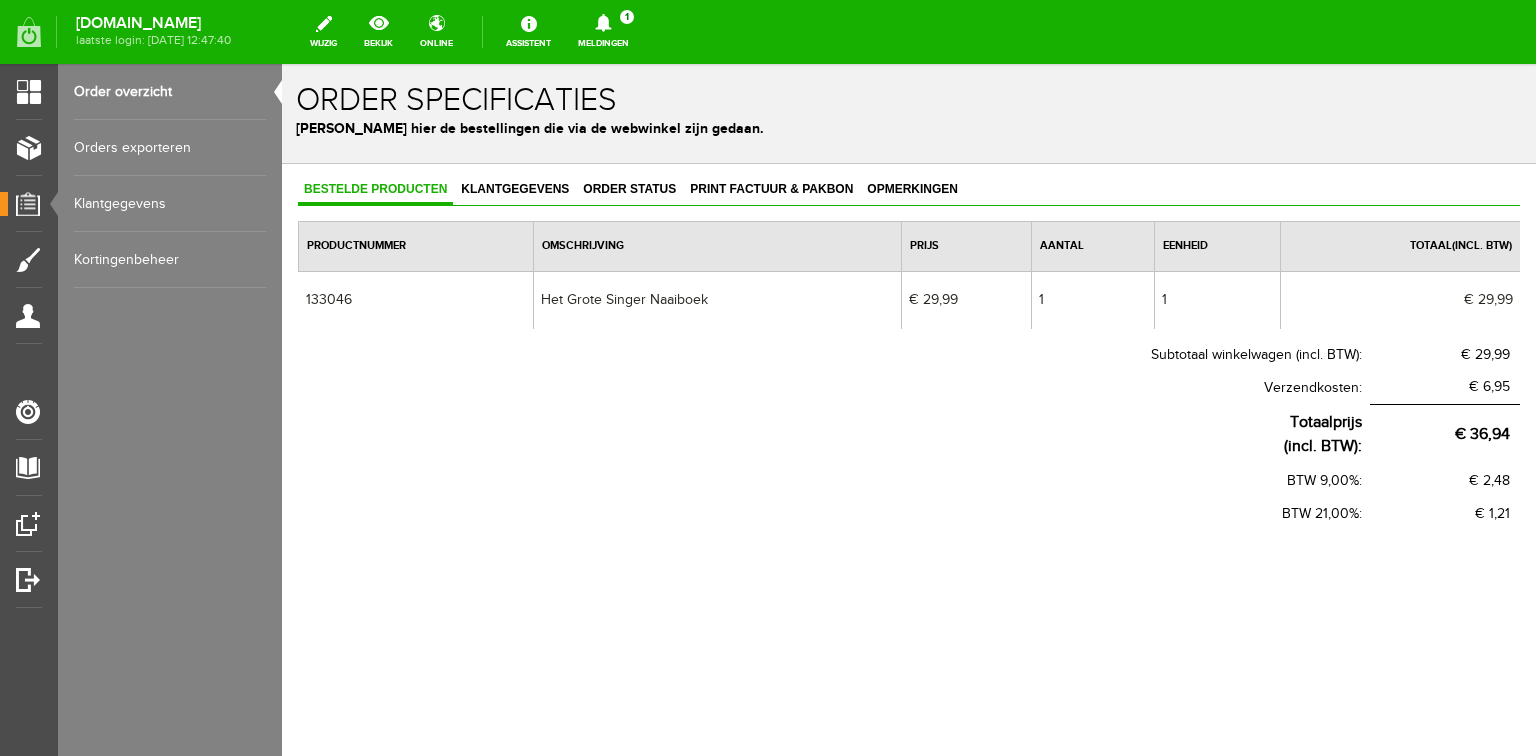 scroll, scrollTop: 0, scrollLeft: 0, axis: both 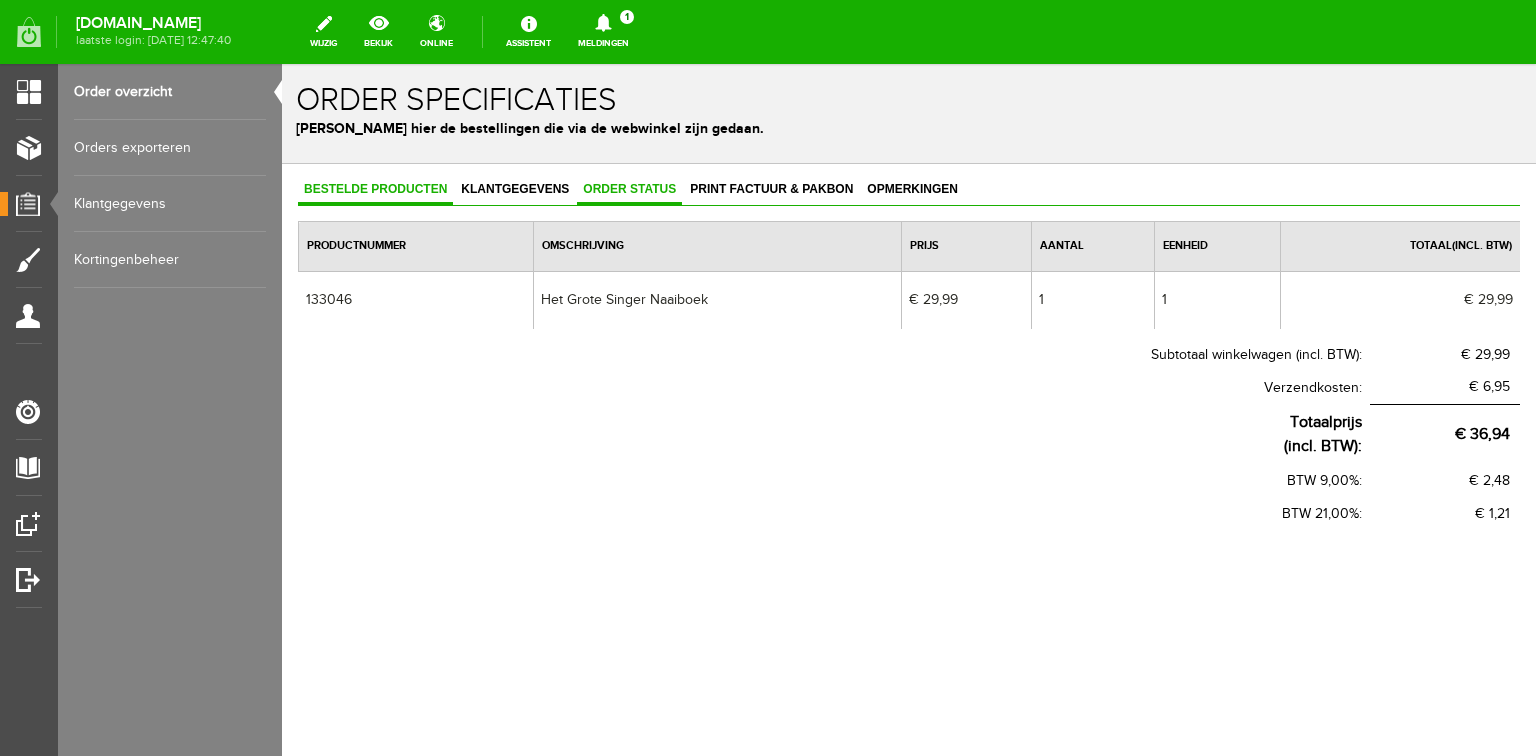 click on "Order status" at bounding box center (629, 189) 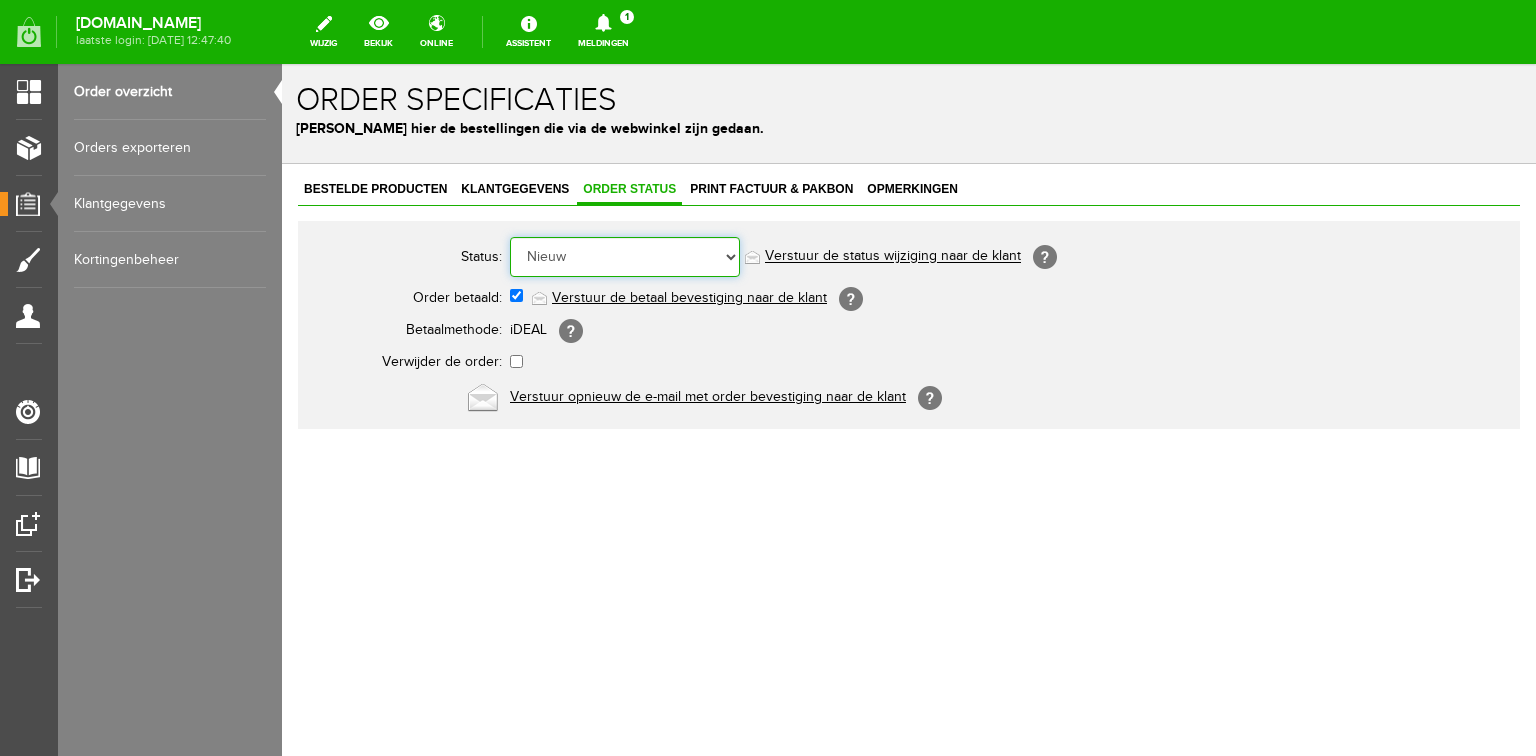click on "Order niet afgerond
Nieuw
Order in behandeling
Wacht op leverancier
Wacht op betaling
Order is verstuurd
Order is geleverd
Order is geannuleerd
Betaald bedrag is niet correct
Order is geleverd bij de buren
Order gereed om op te halen
Reserveringen
Klaar voor verzending
Retour order" at bounding box center [625, 257] 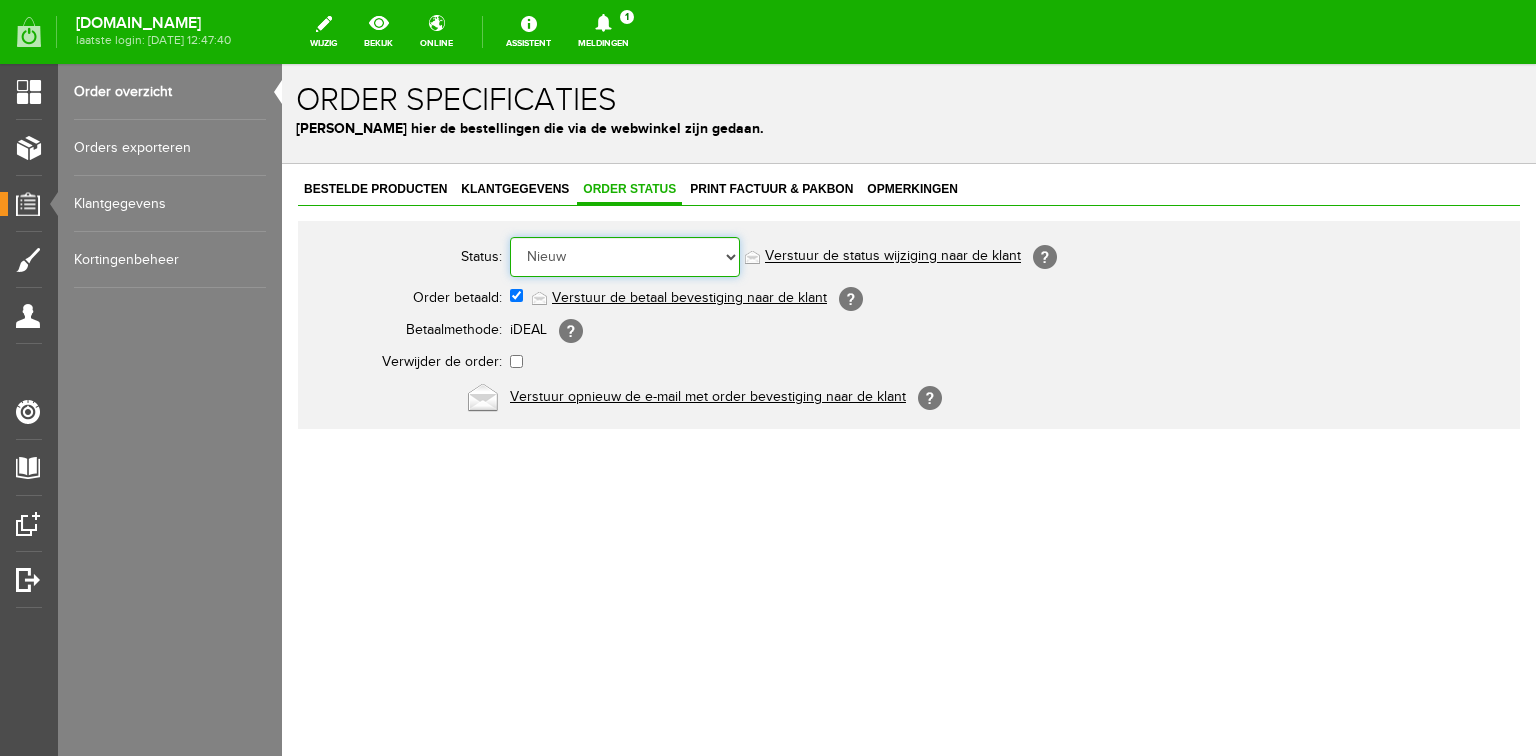 select on "7" 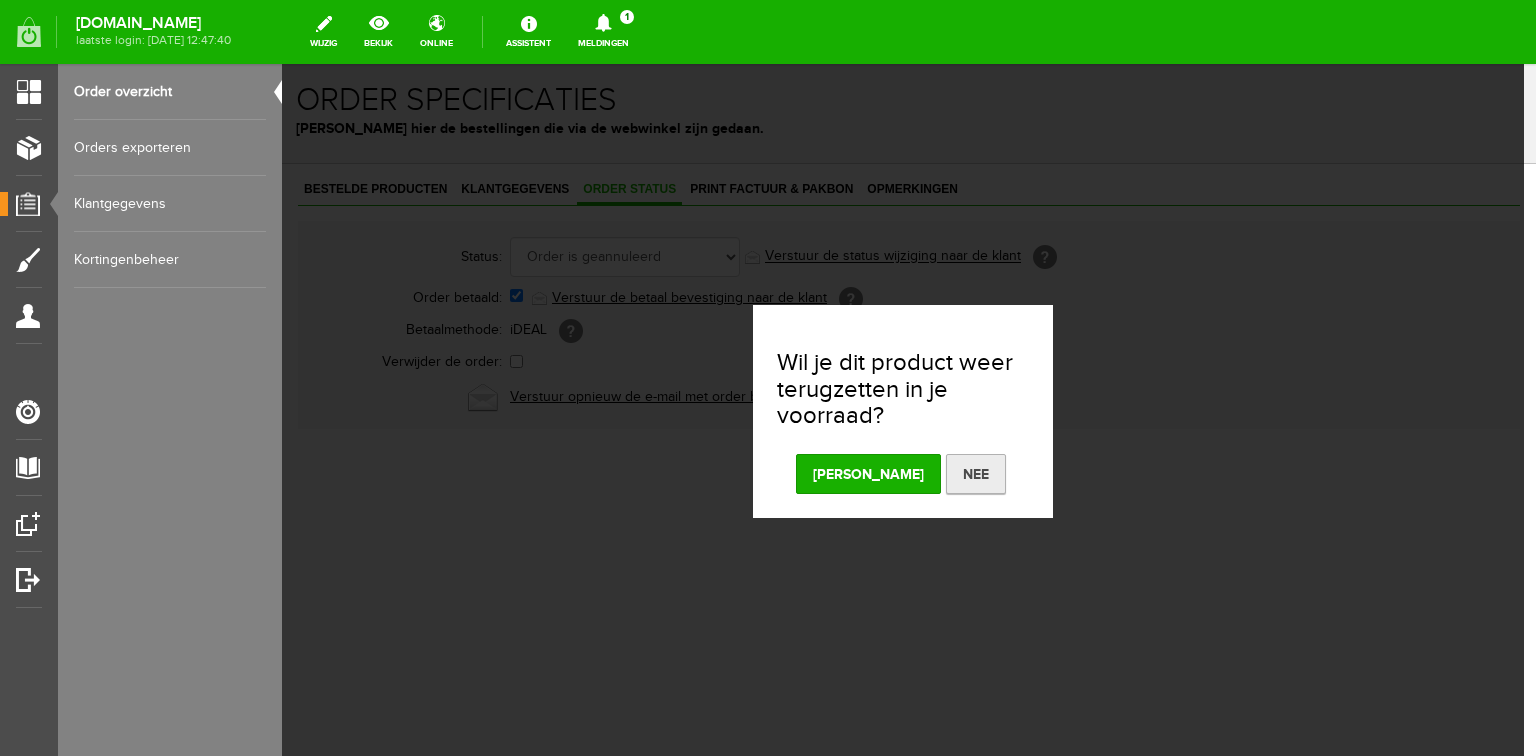 click on "Nee" at bounding box center [976, 474] 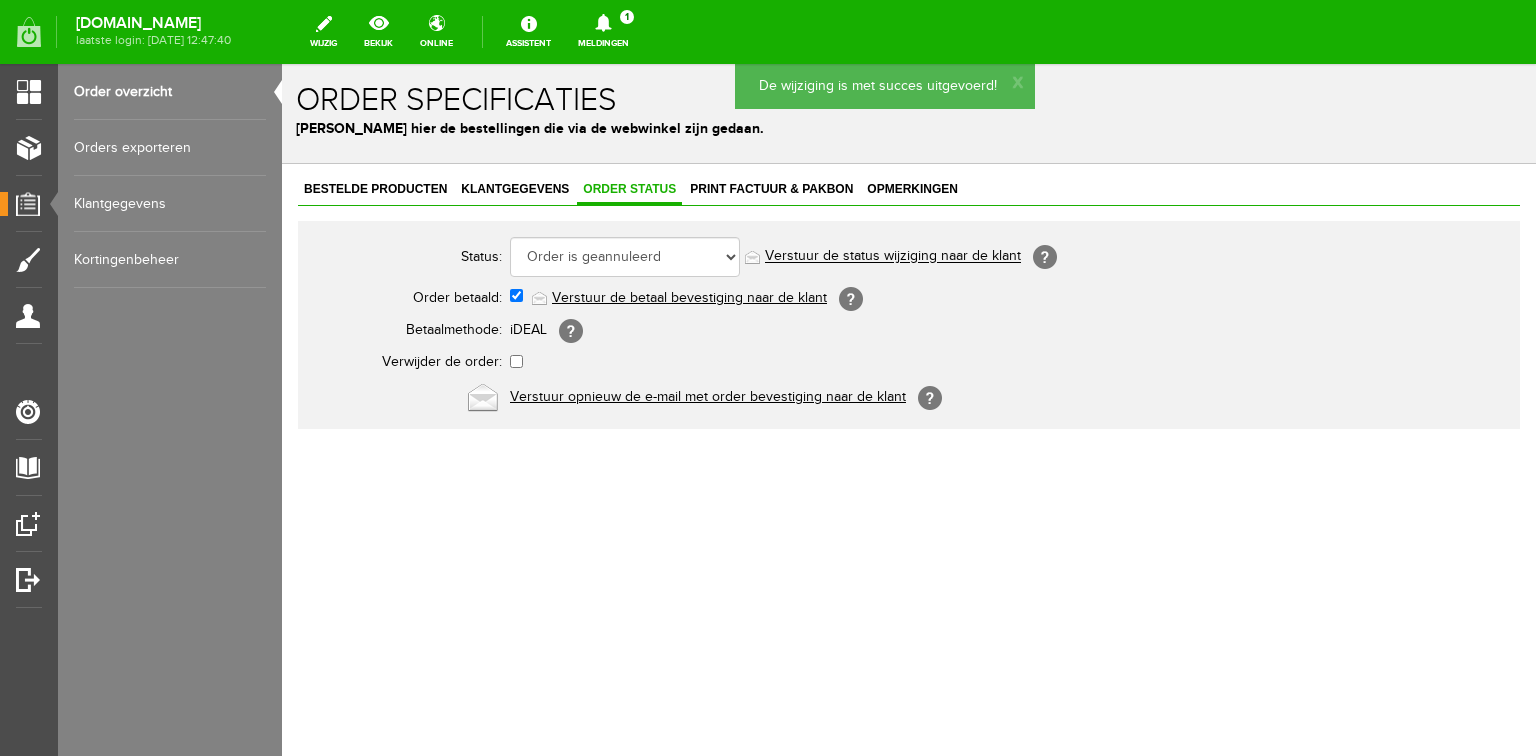 click on "Verstuur de status wijziging naar de klant" at bounding box center (893, 257) 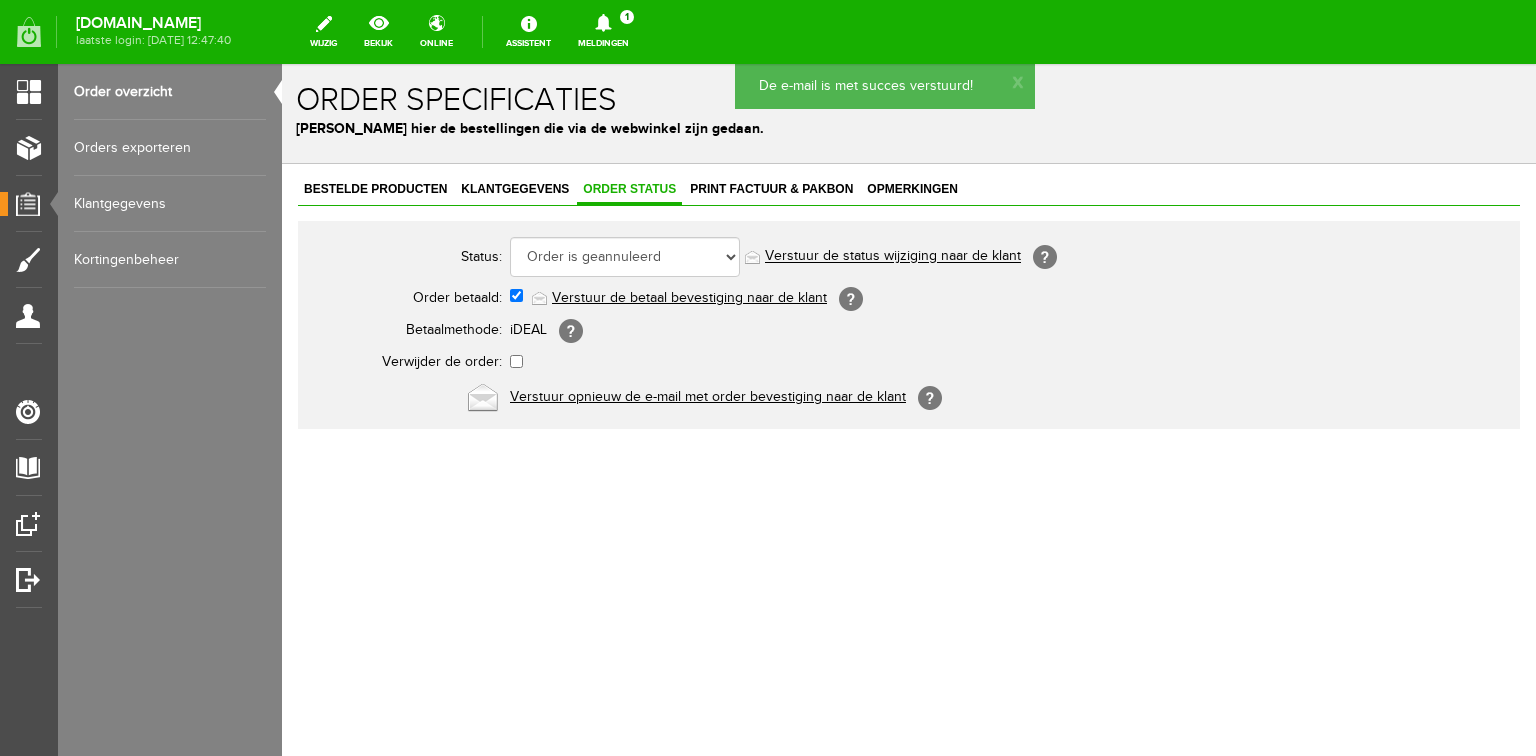 click on "Order overzicht" at bounding box center [170, 92] 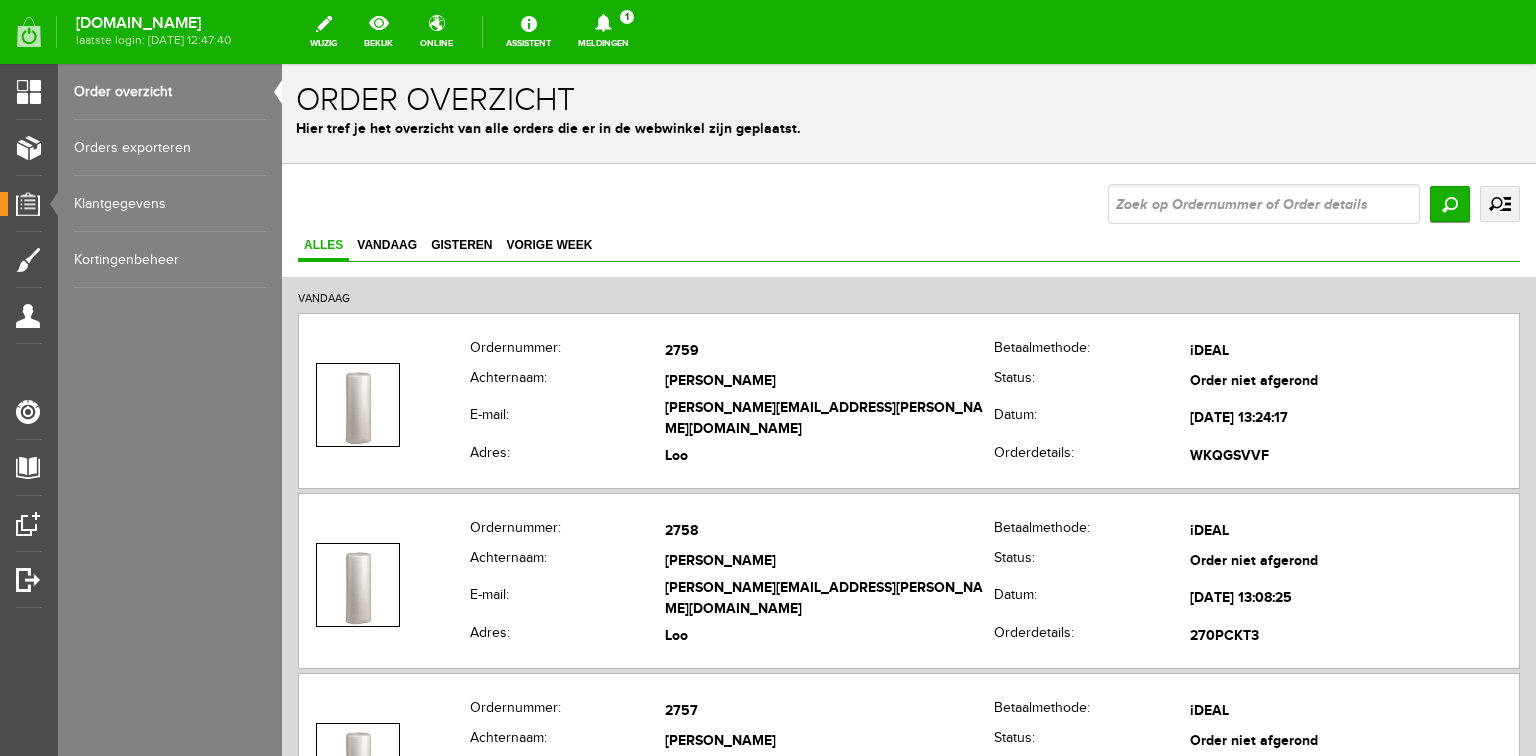 scroll, scrollTop: 0, scrollLeft: 0, axis: both 